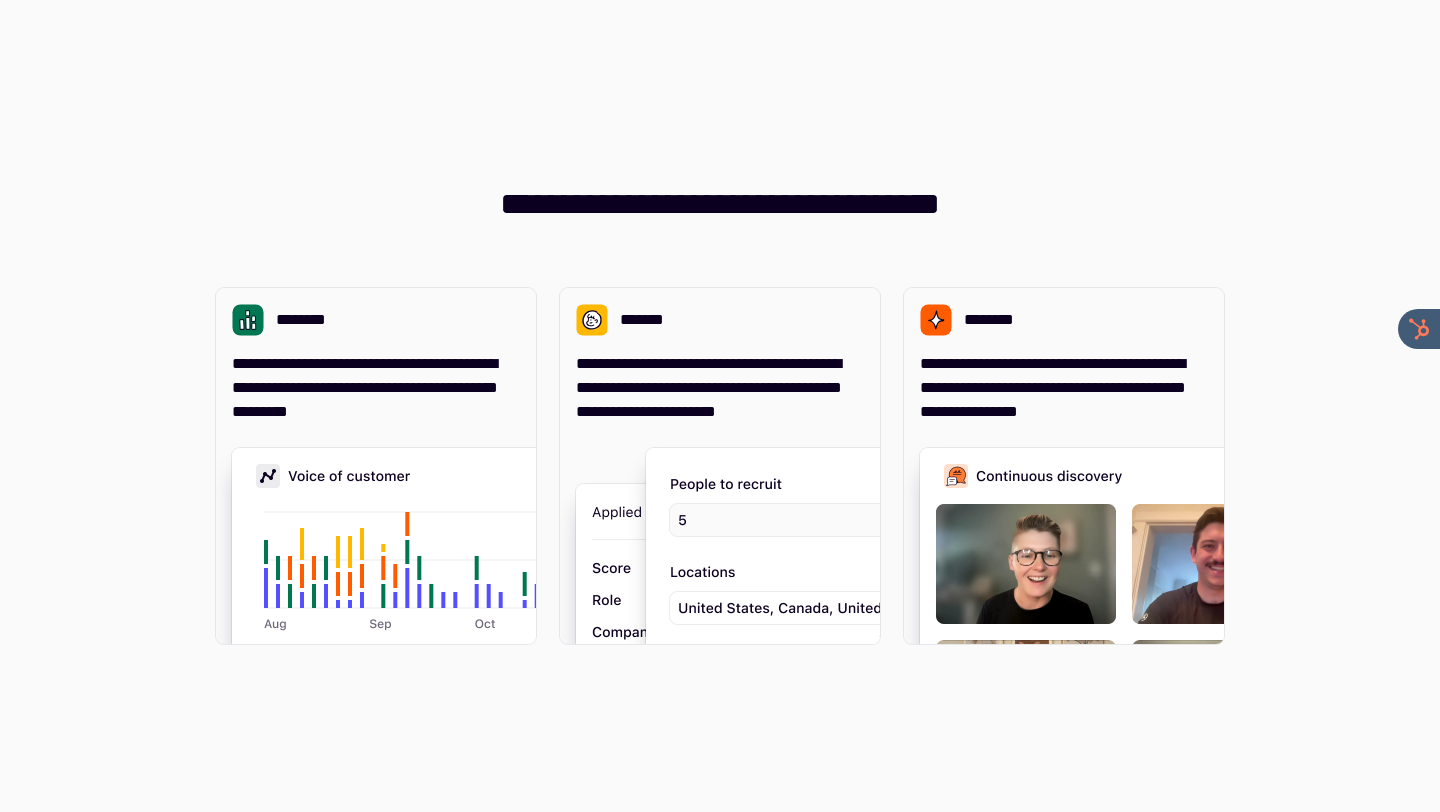 scroll, scrollTop: 0, scrollLeft: 0, axis: both 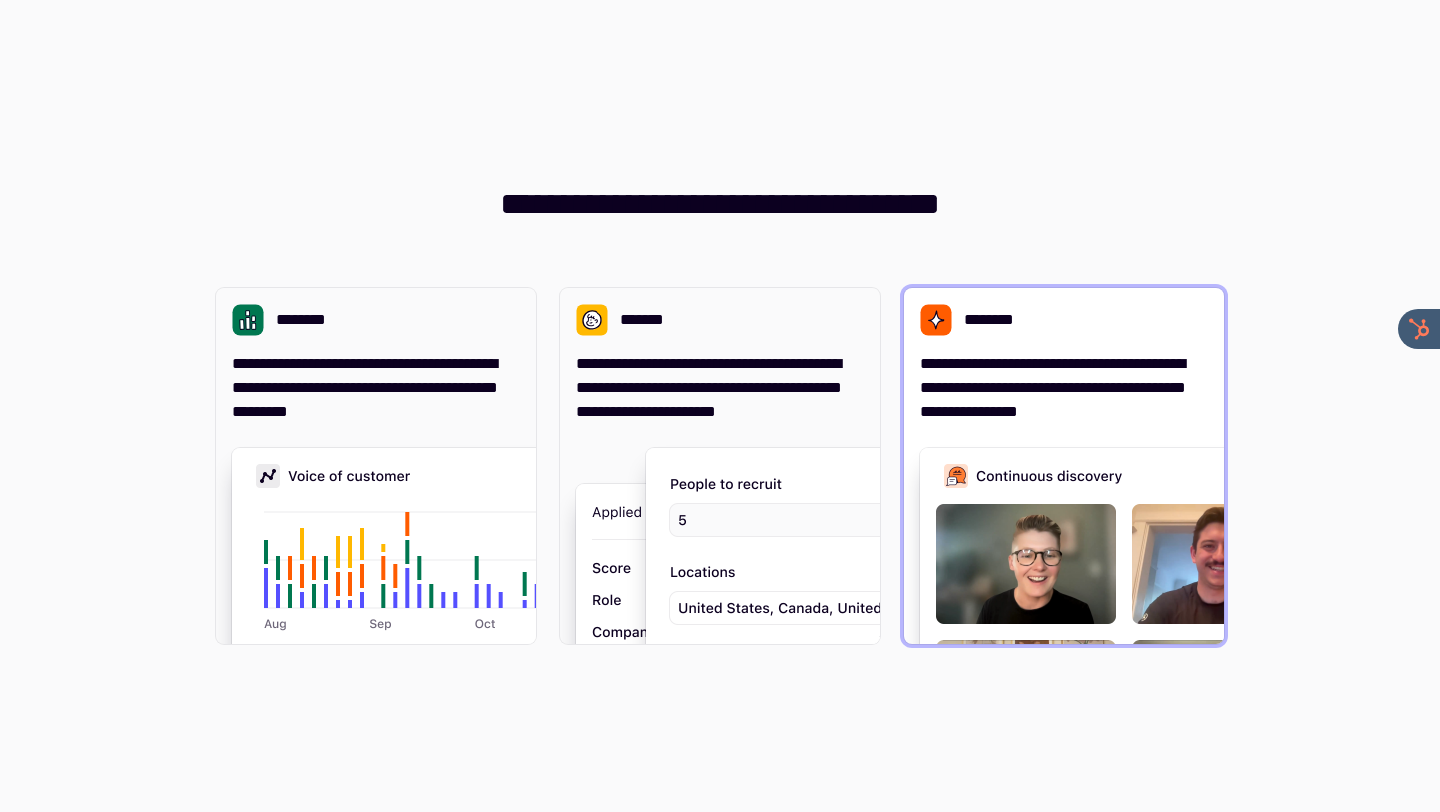 click on "**********" at bounding box center (1064, 388) 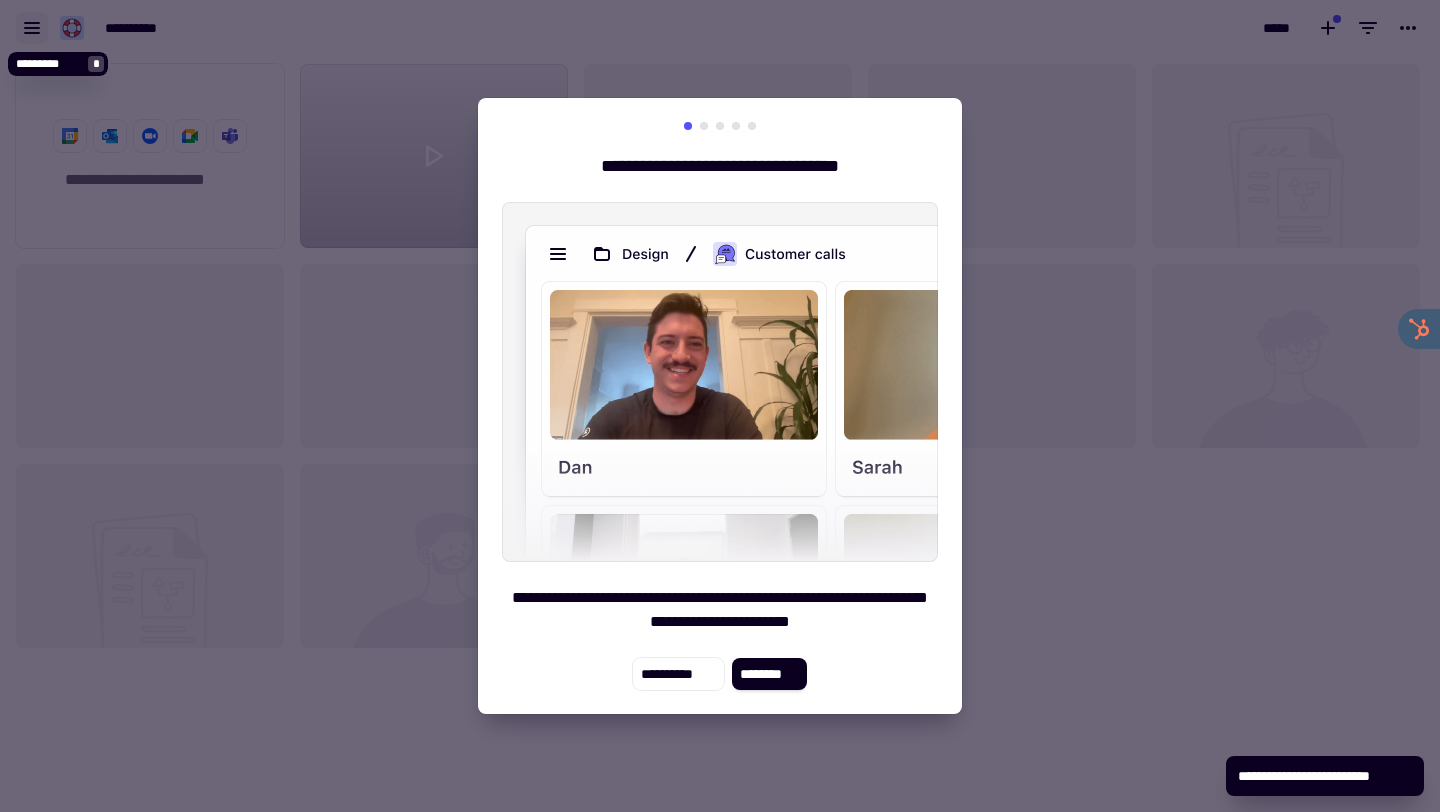 scroll, scrollTop: 1, scrollLeft: 1, axis: both 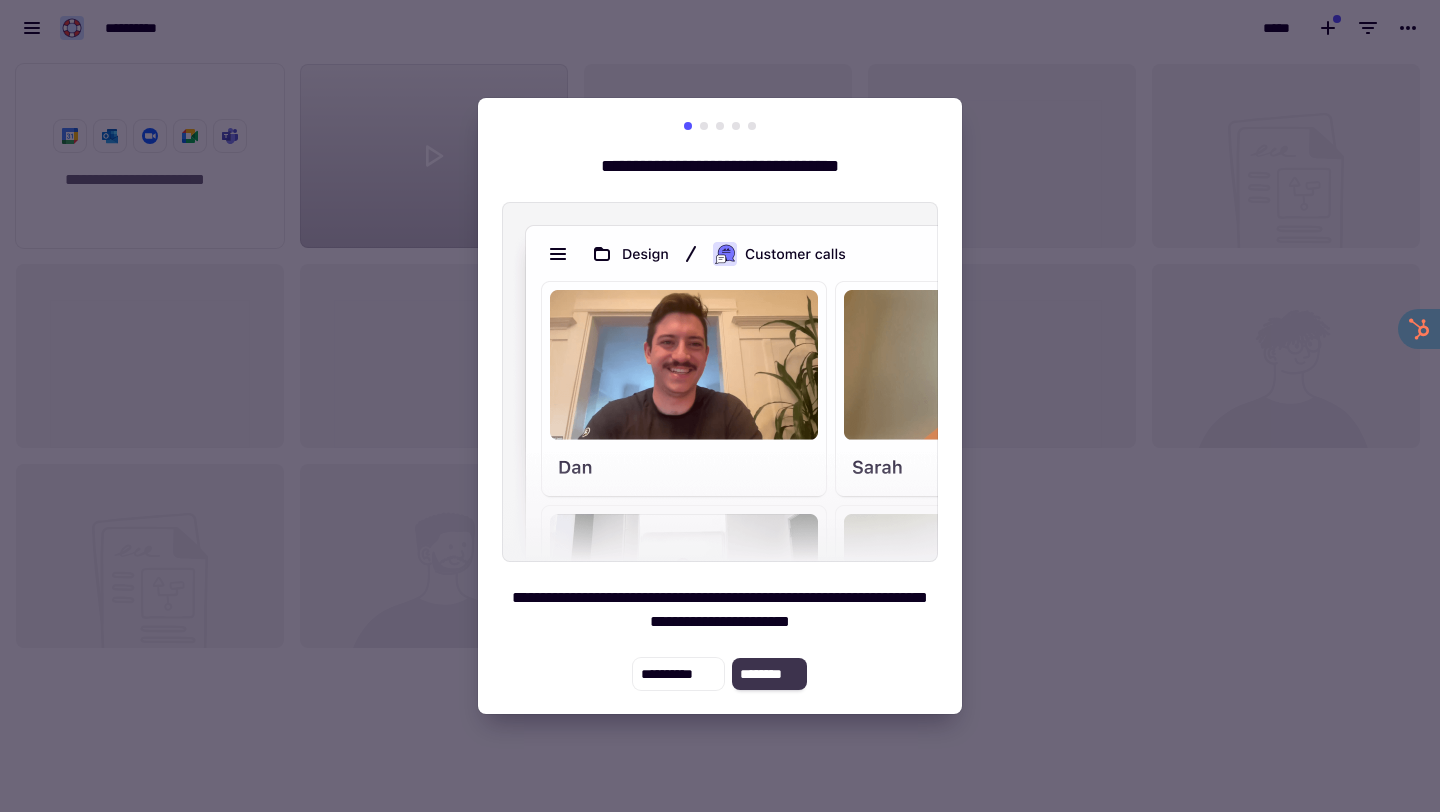 click on "********" 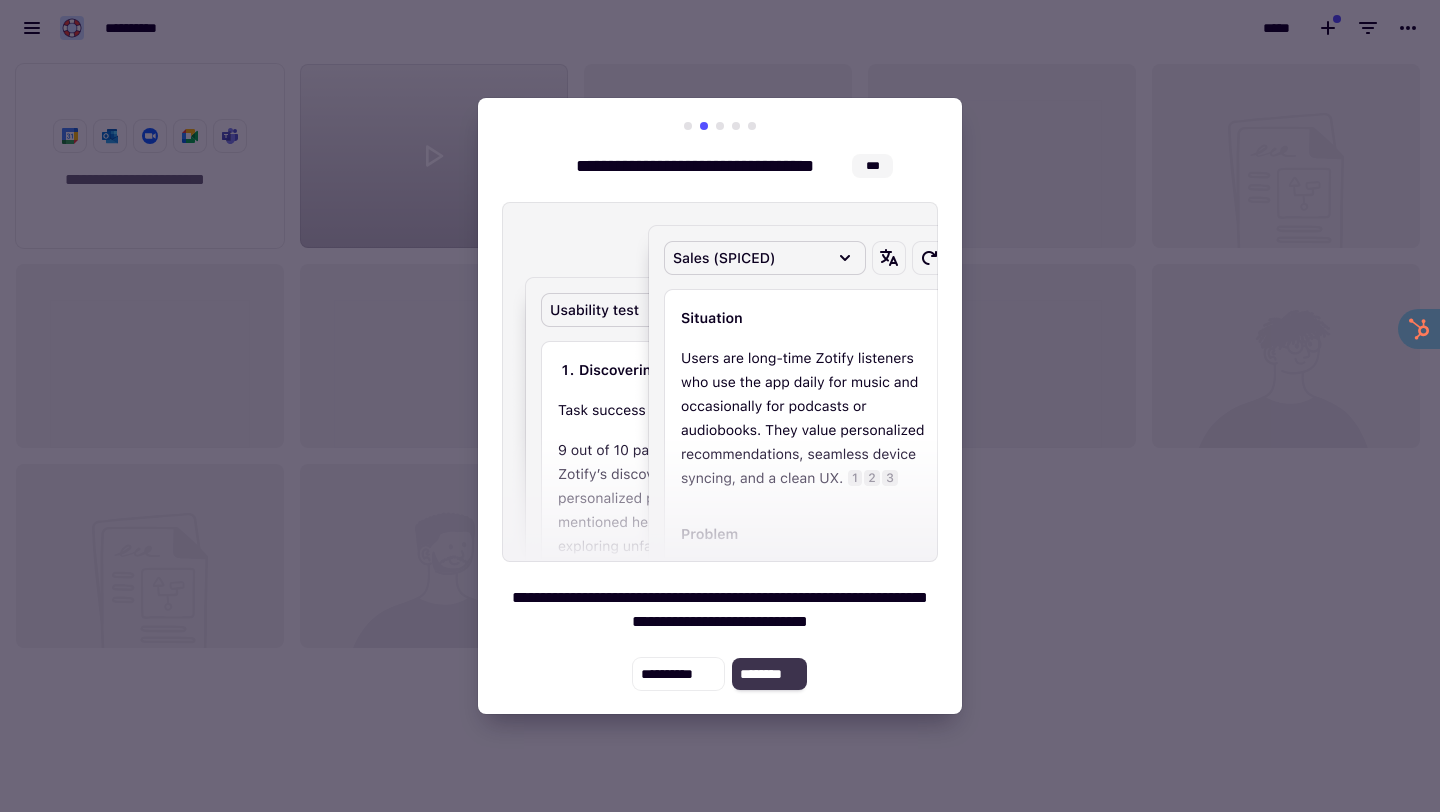 click on "********" 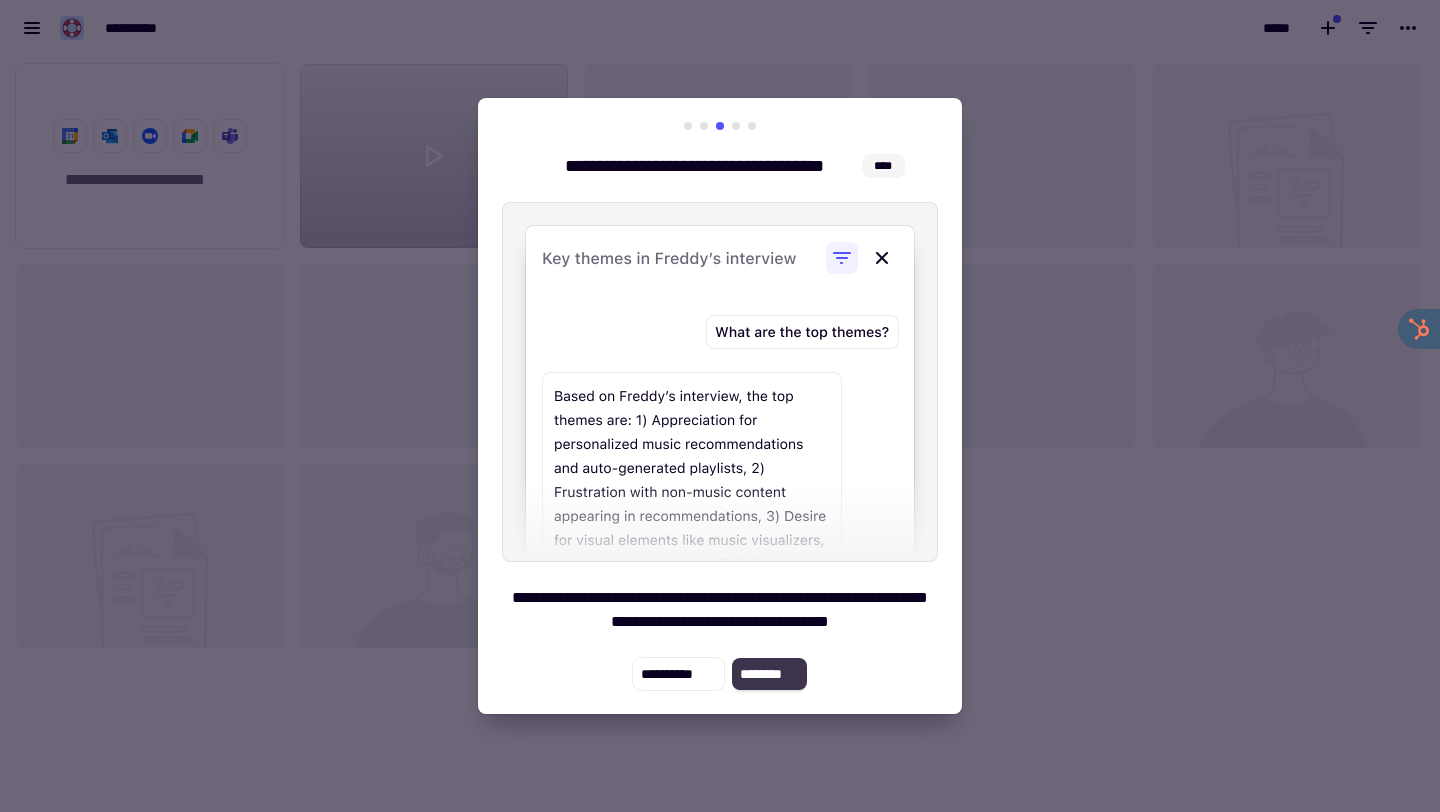 click on "********" 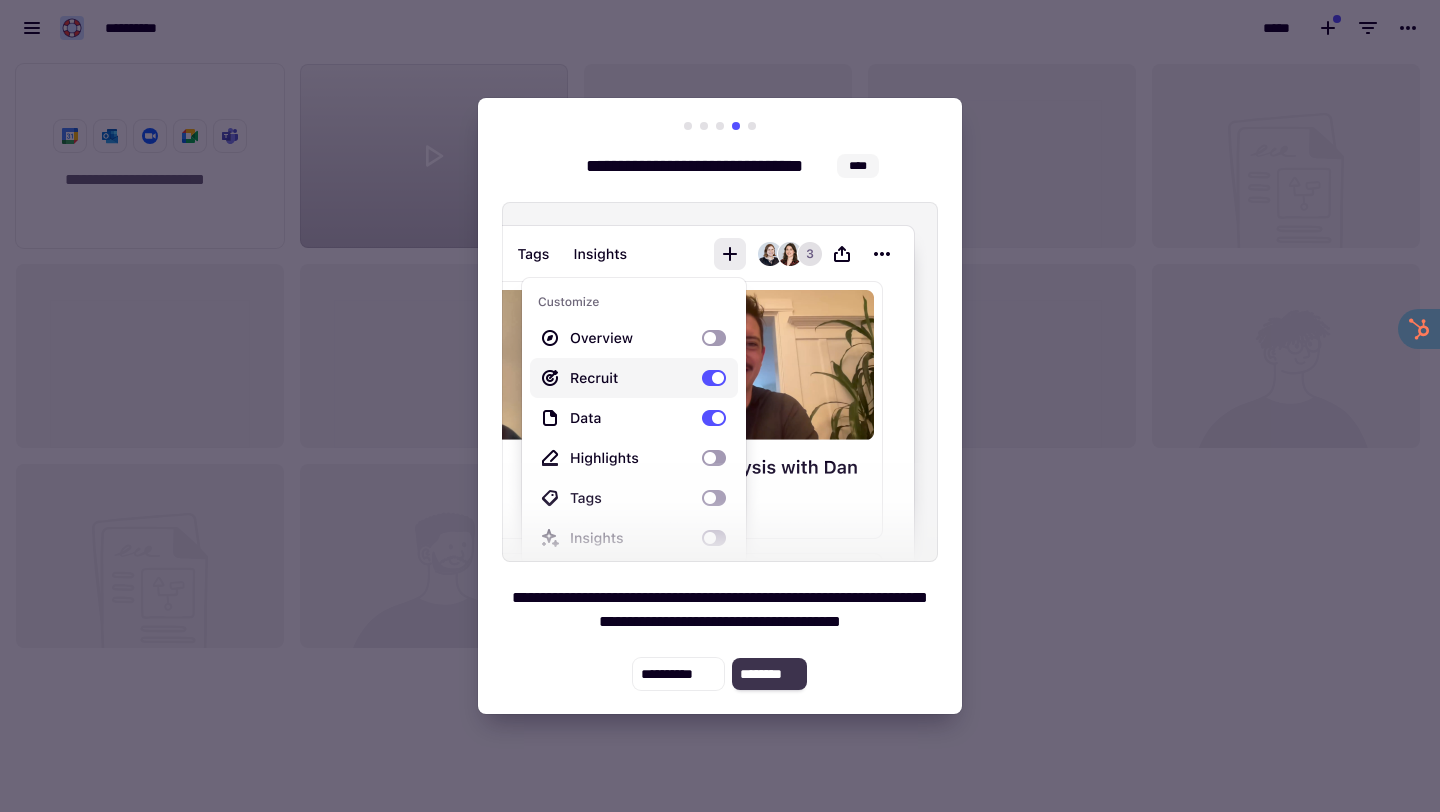 click on "********" 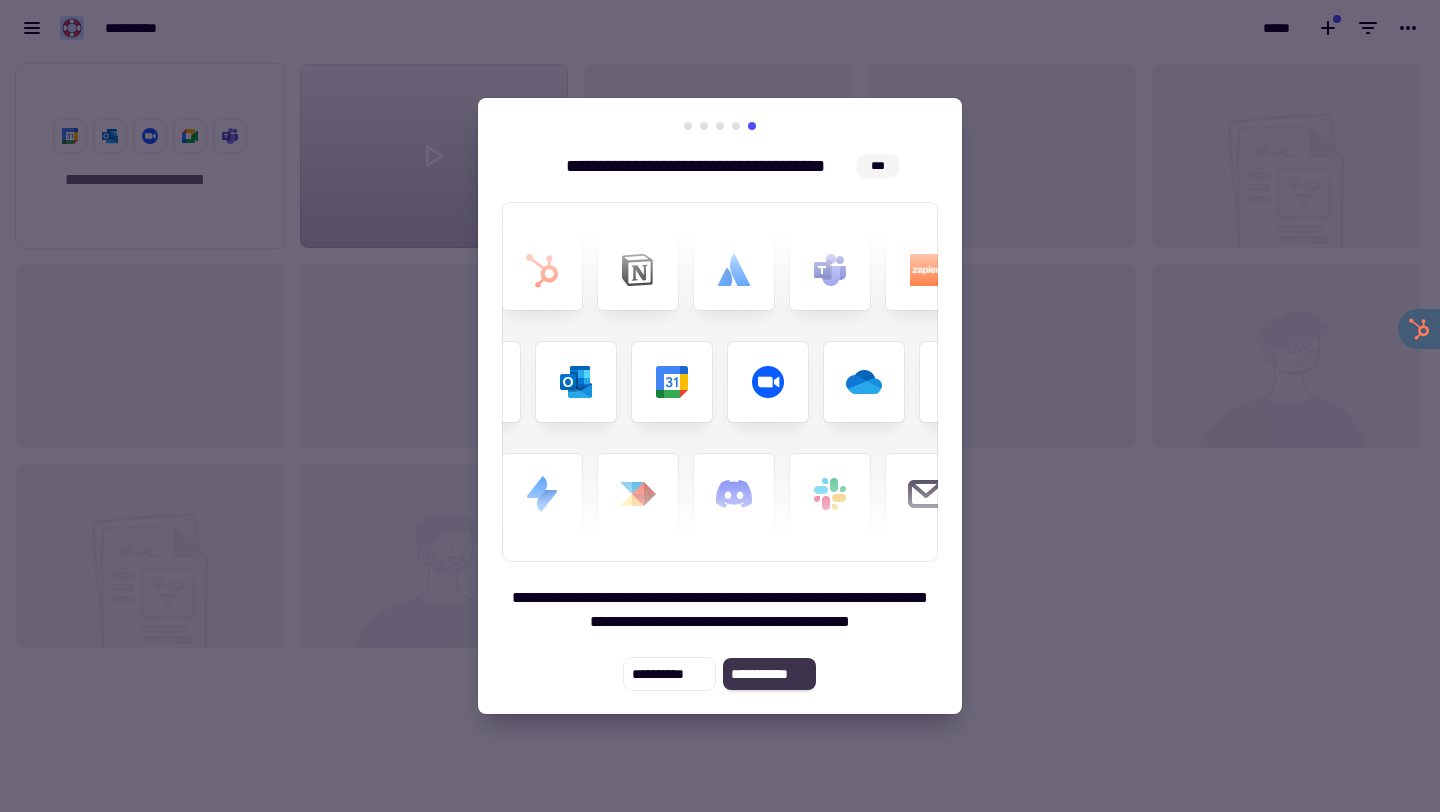 click on "**********" 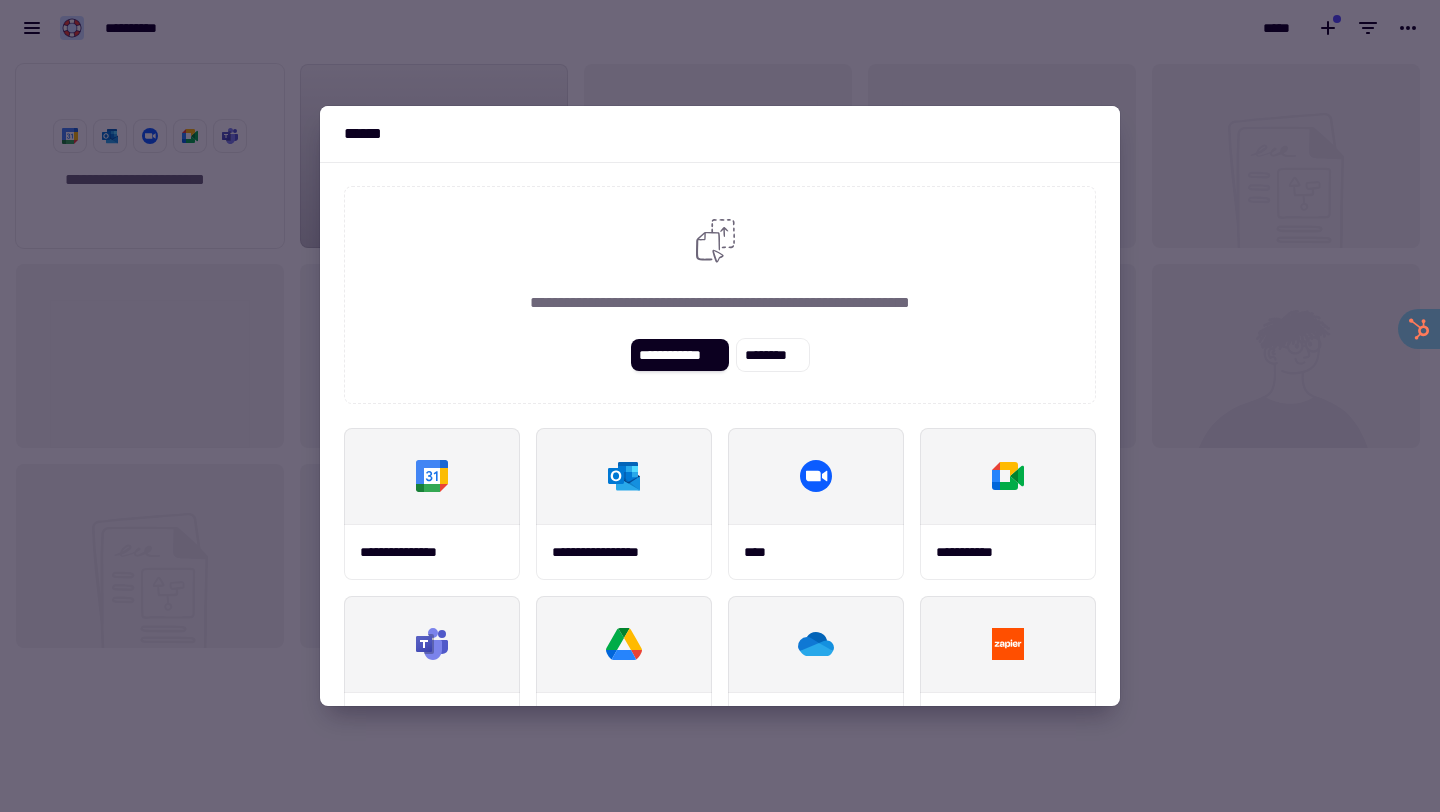 click at bounding box center [720, 406] 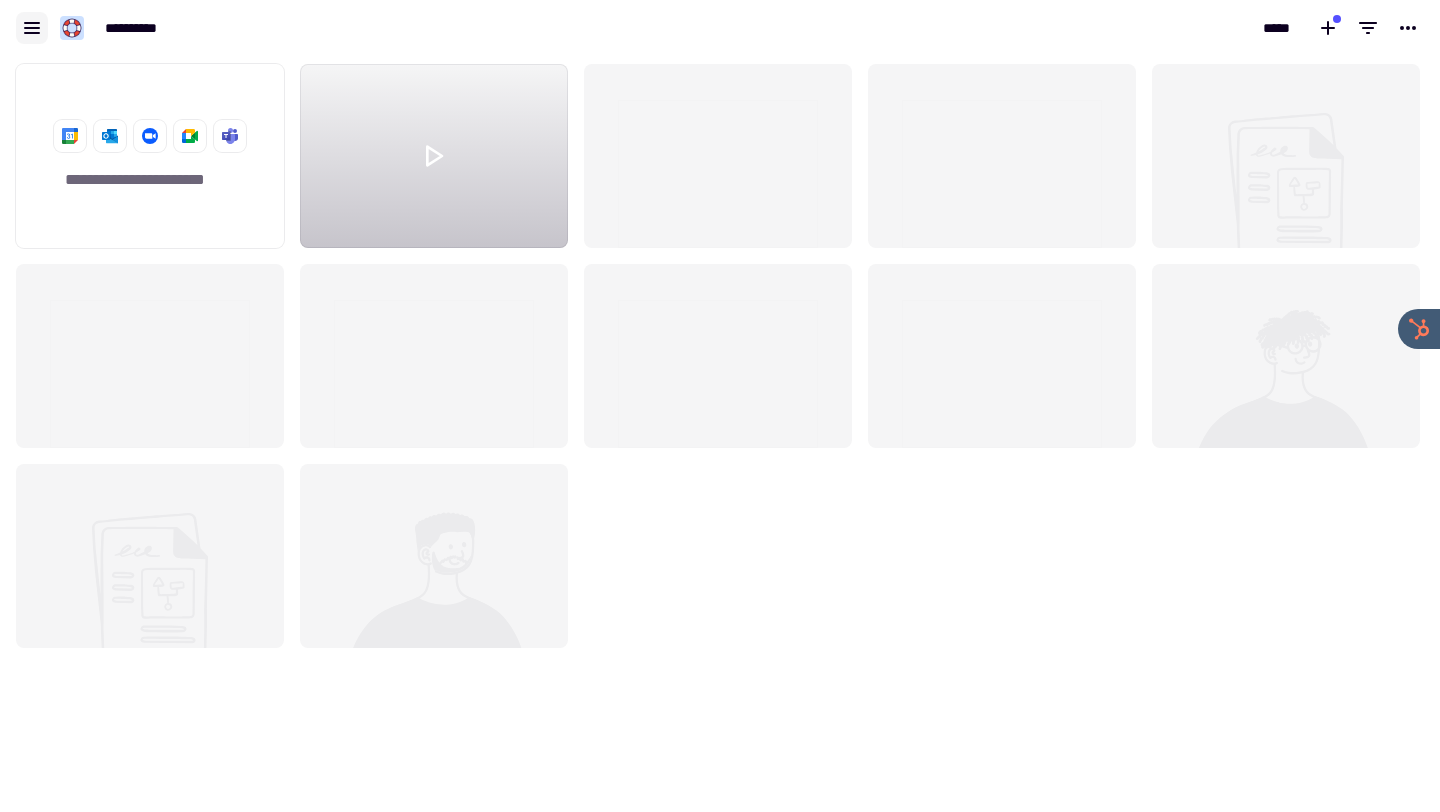 click 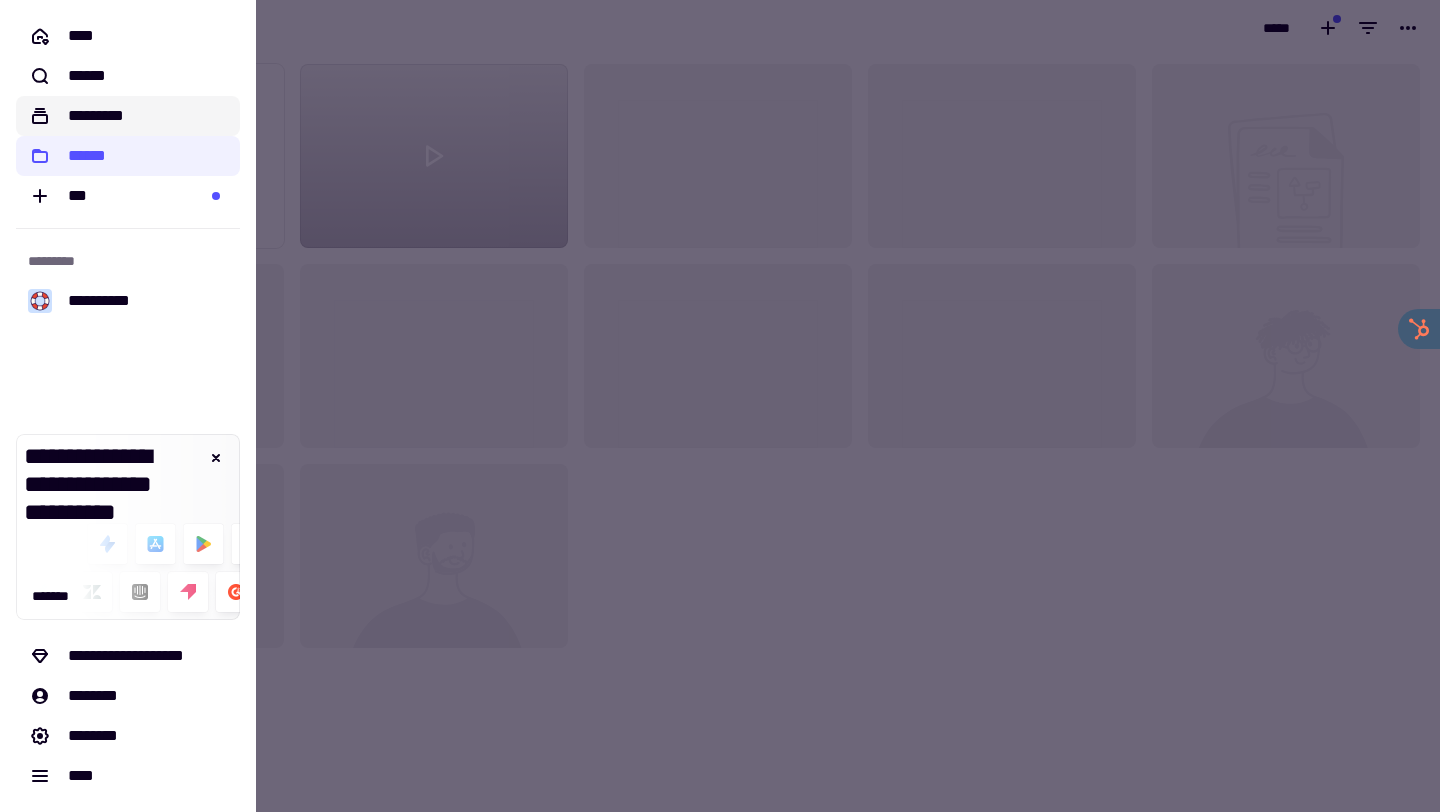 click on "*********" 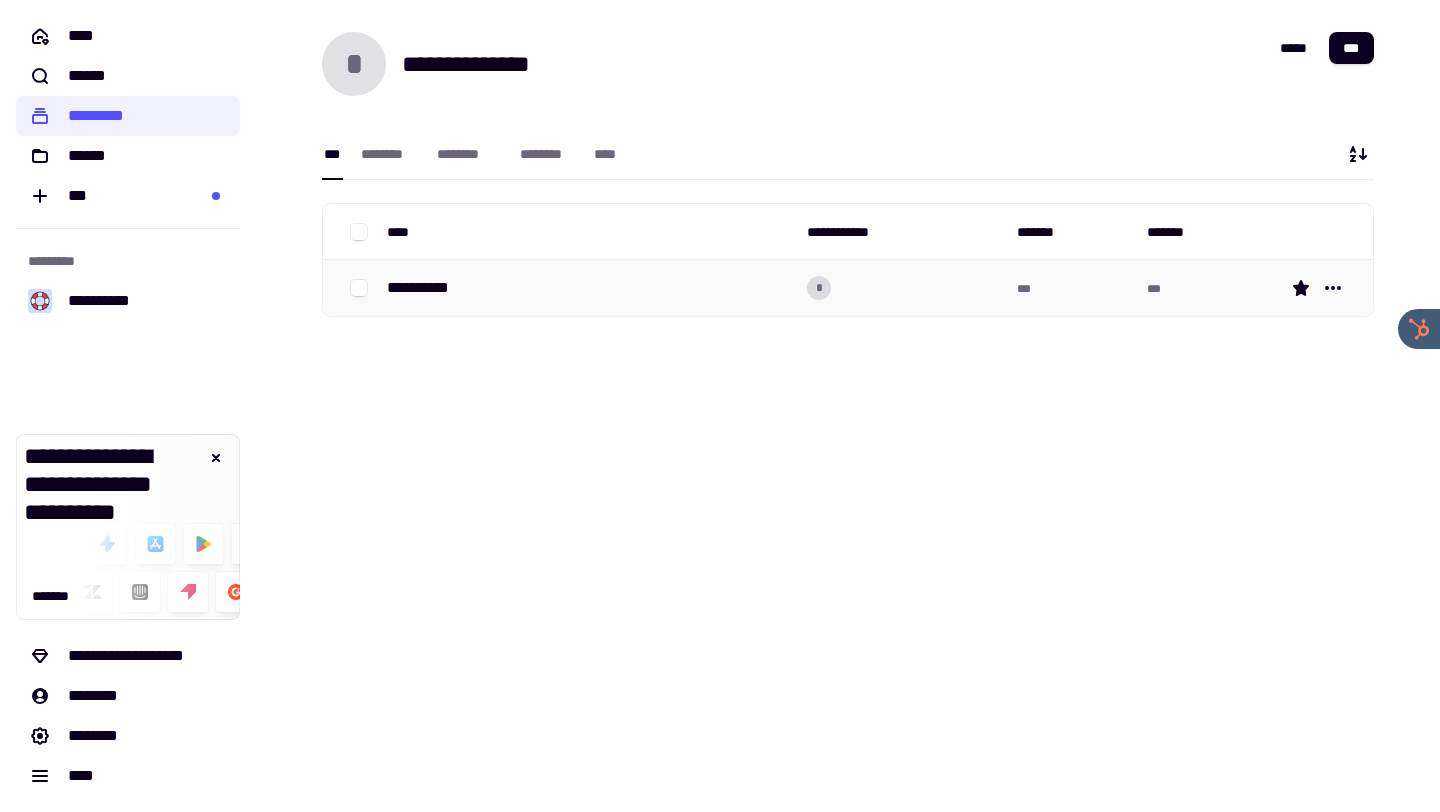 click on "**********" at bounding box center [589, 288] 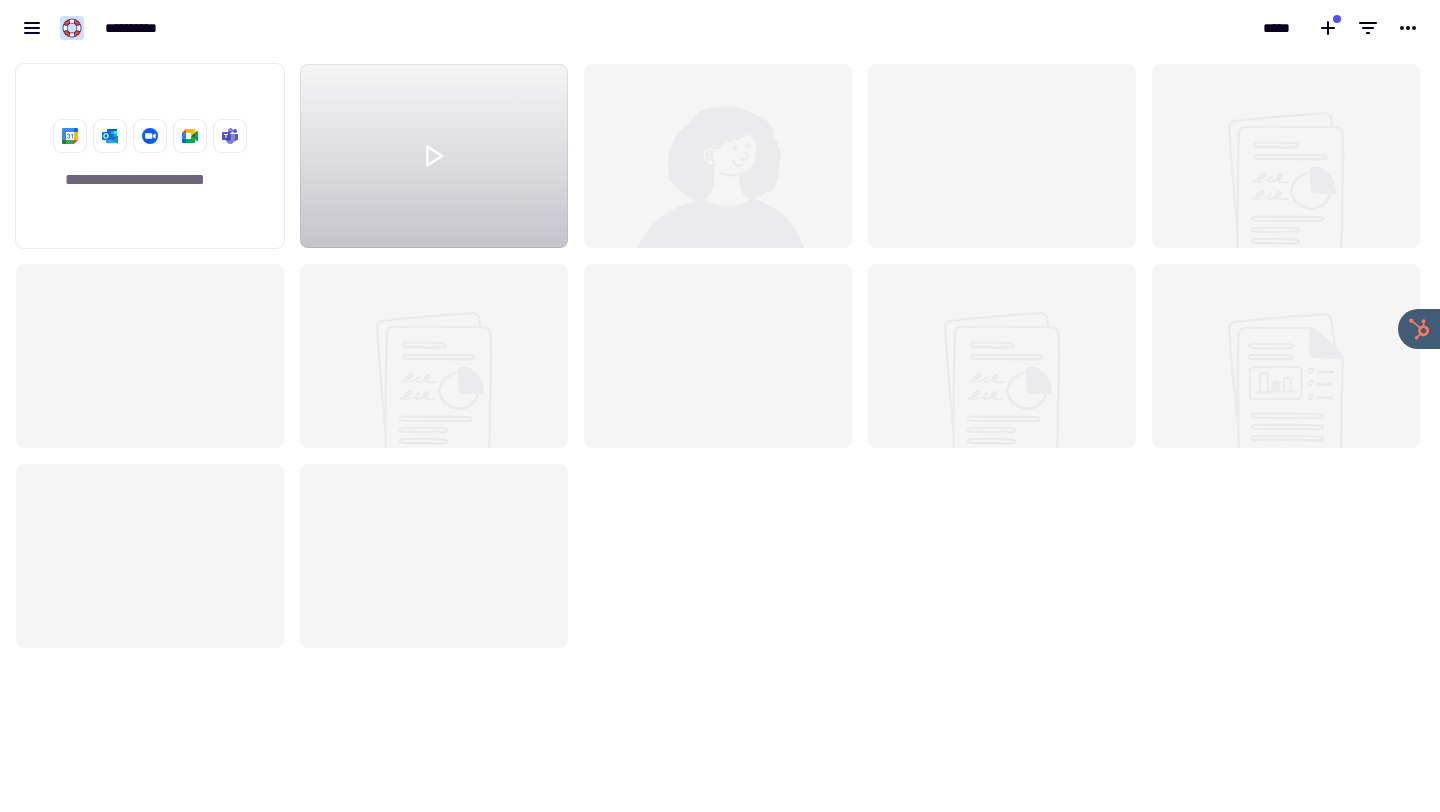 scroll, scrollTop: 1, scrollLeft: 1, axis: both 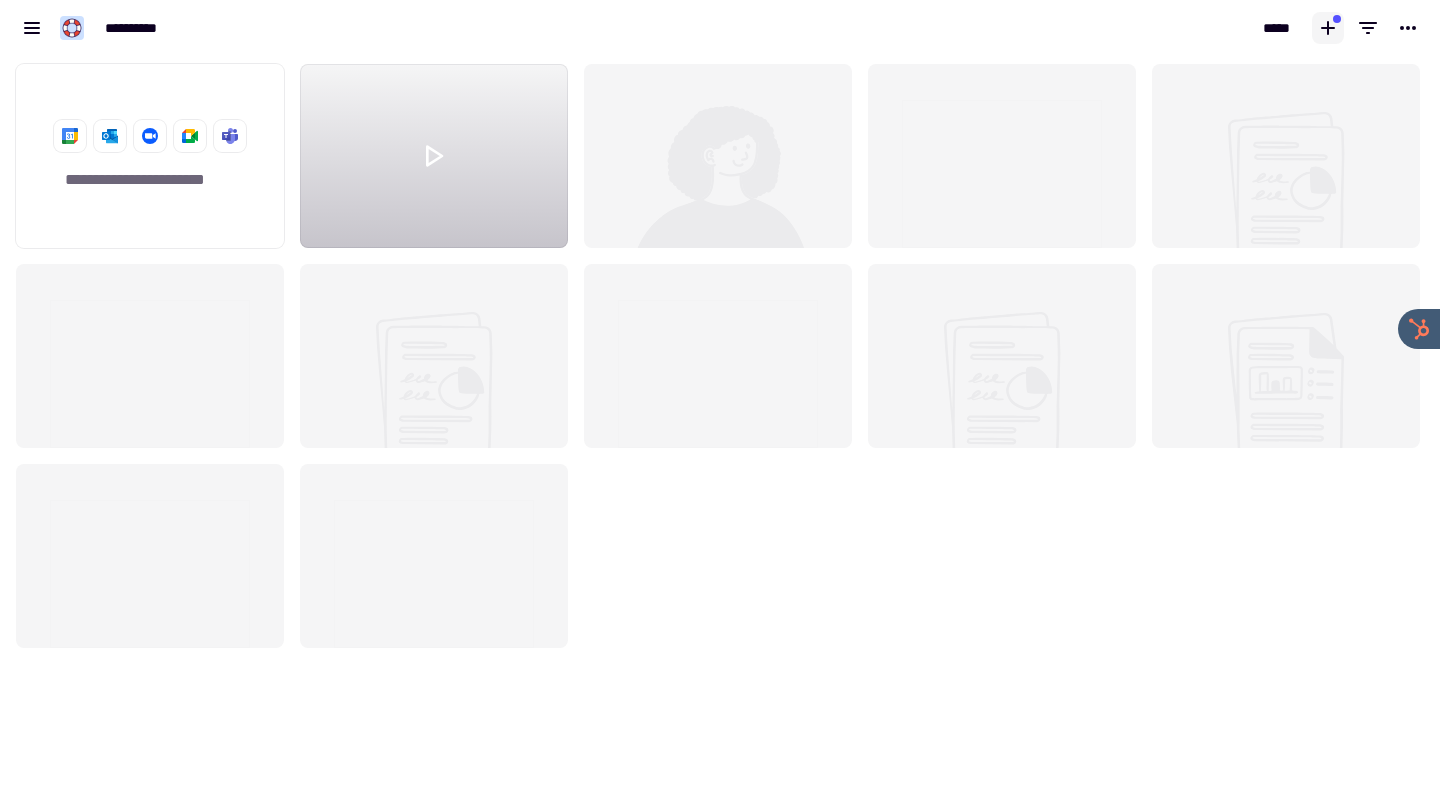 click 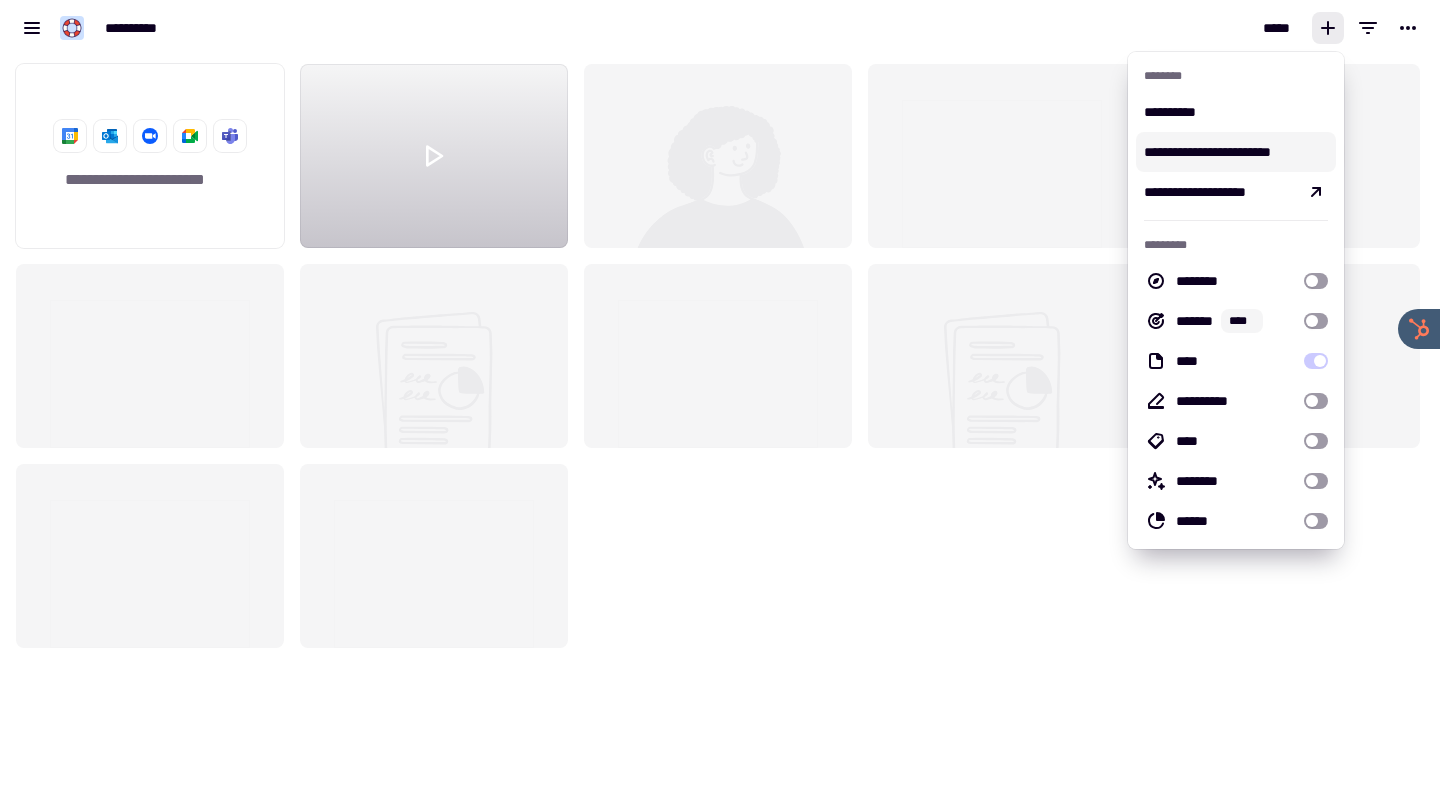 click on "**********" at bounding box center [1236, 152] 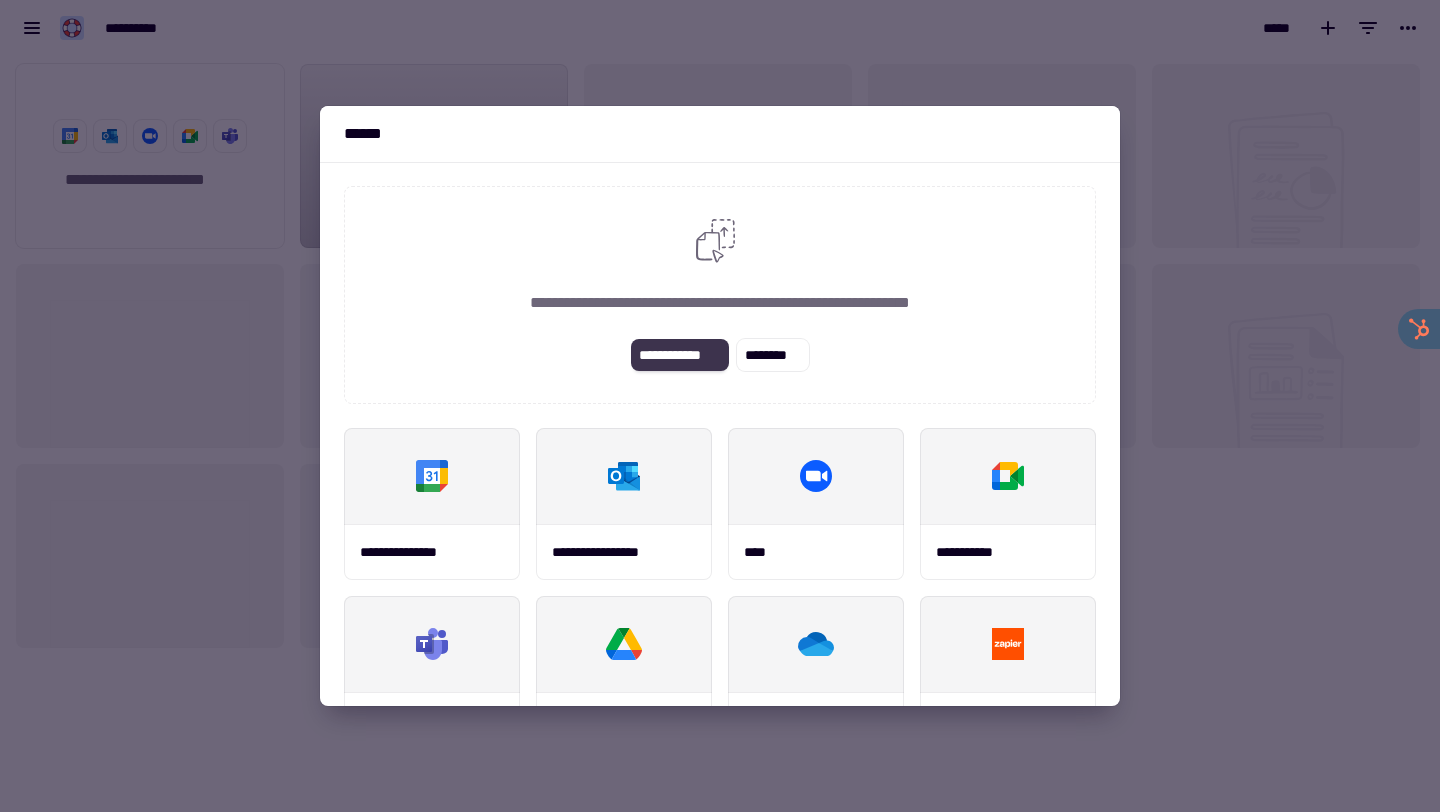 click on "**********" 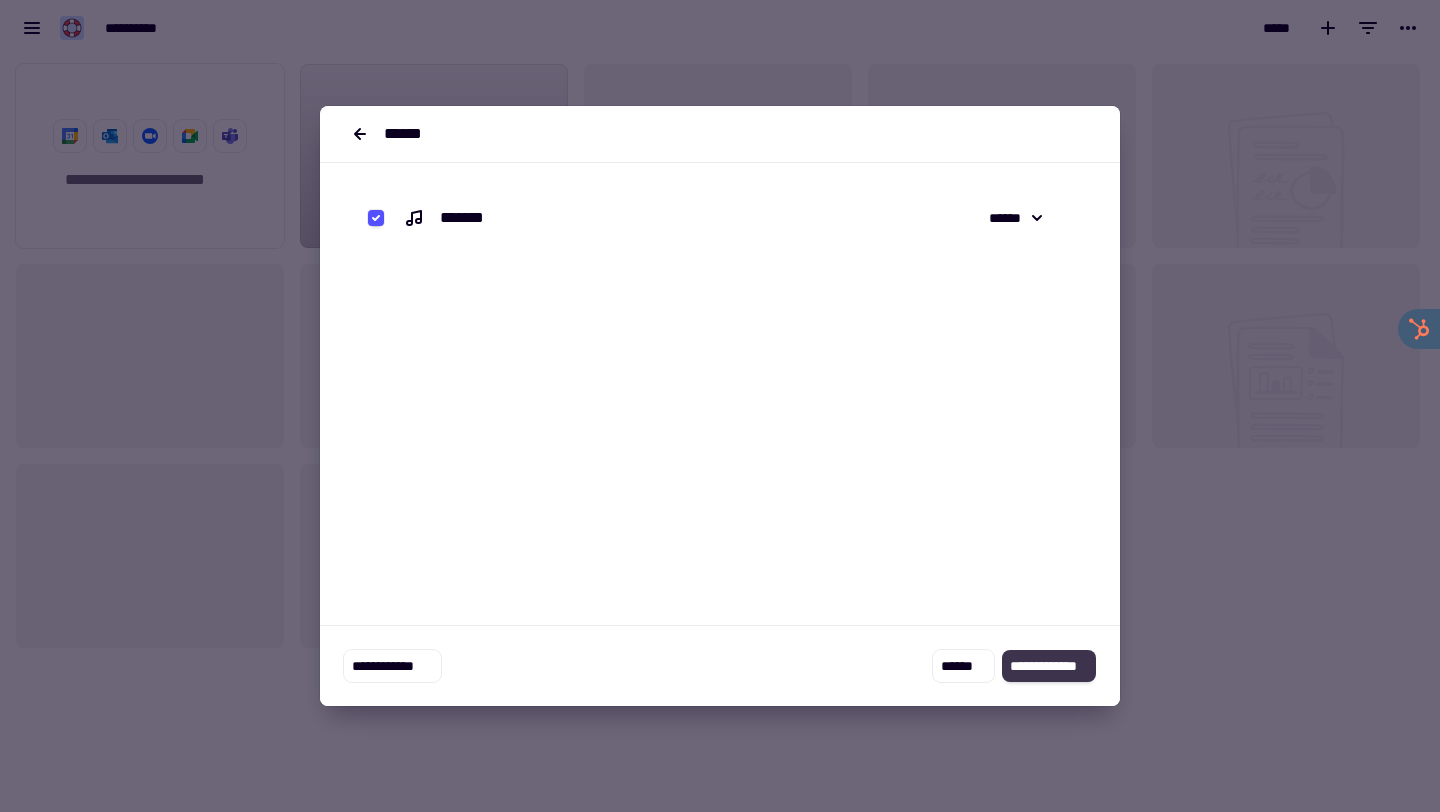 click on "**********" 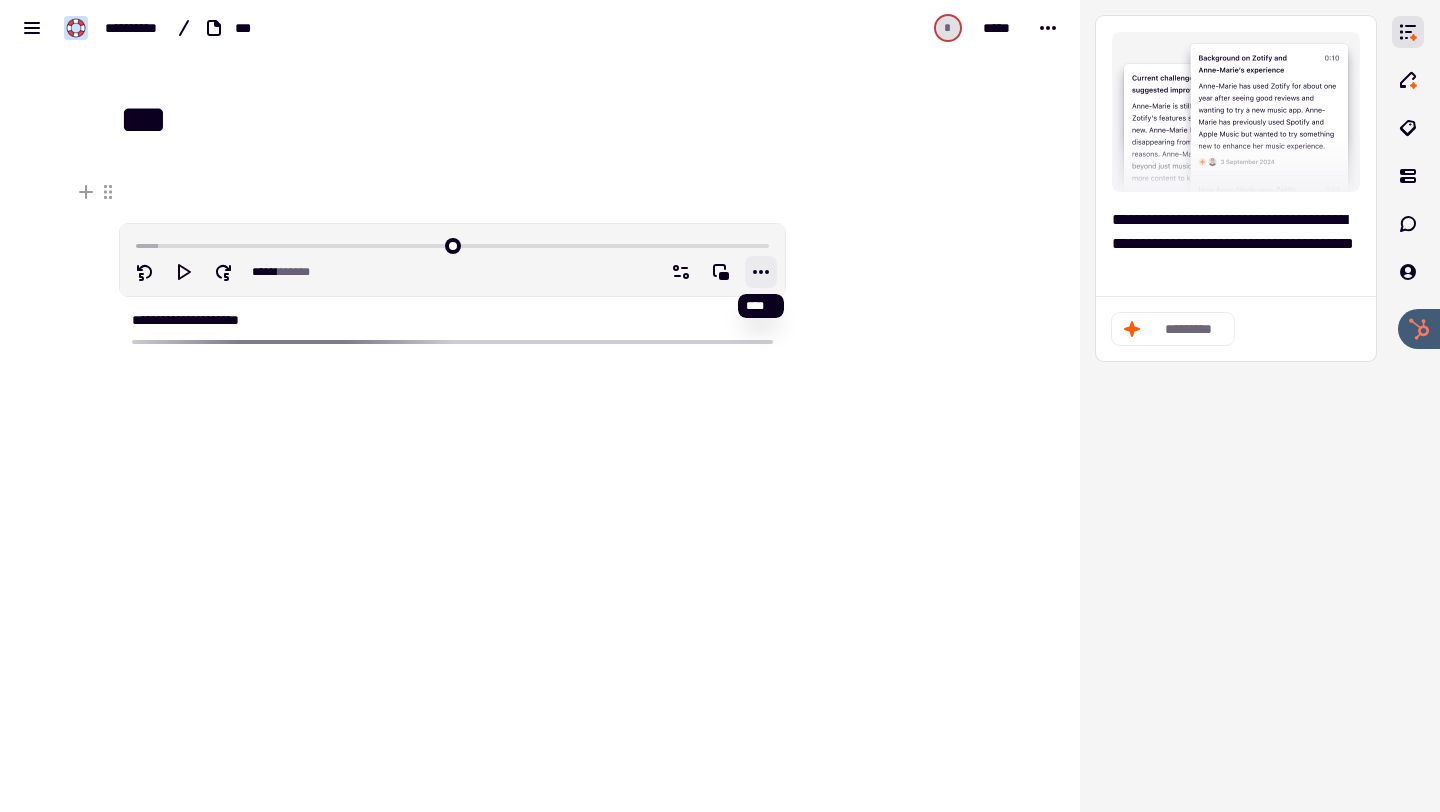click 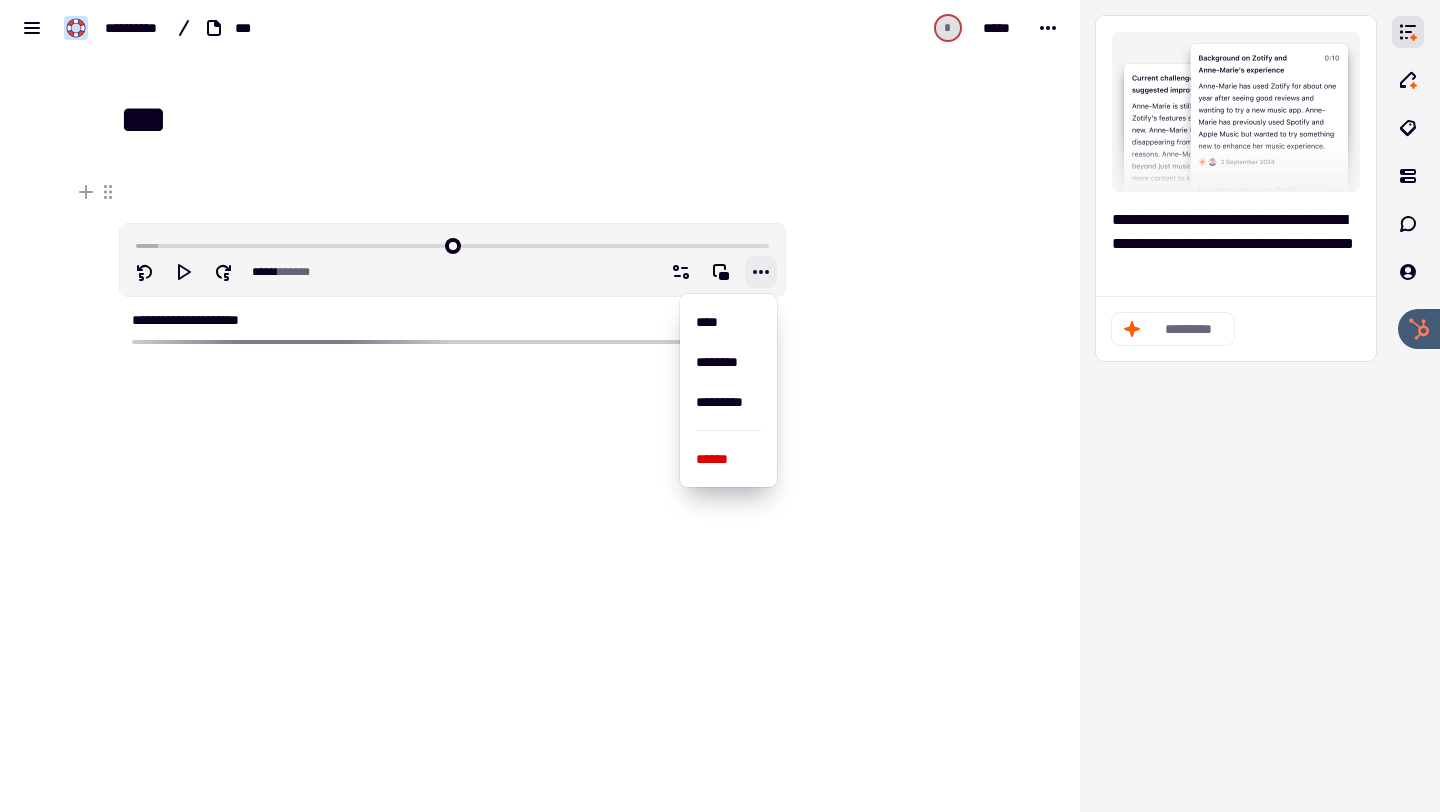 click 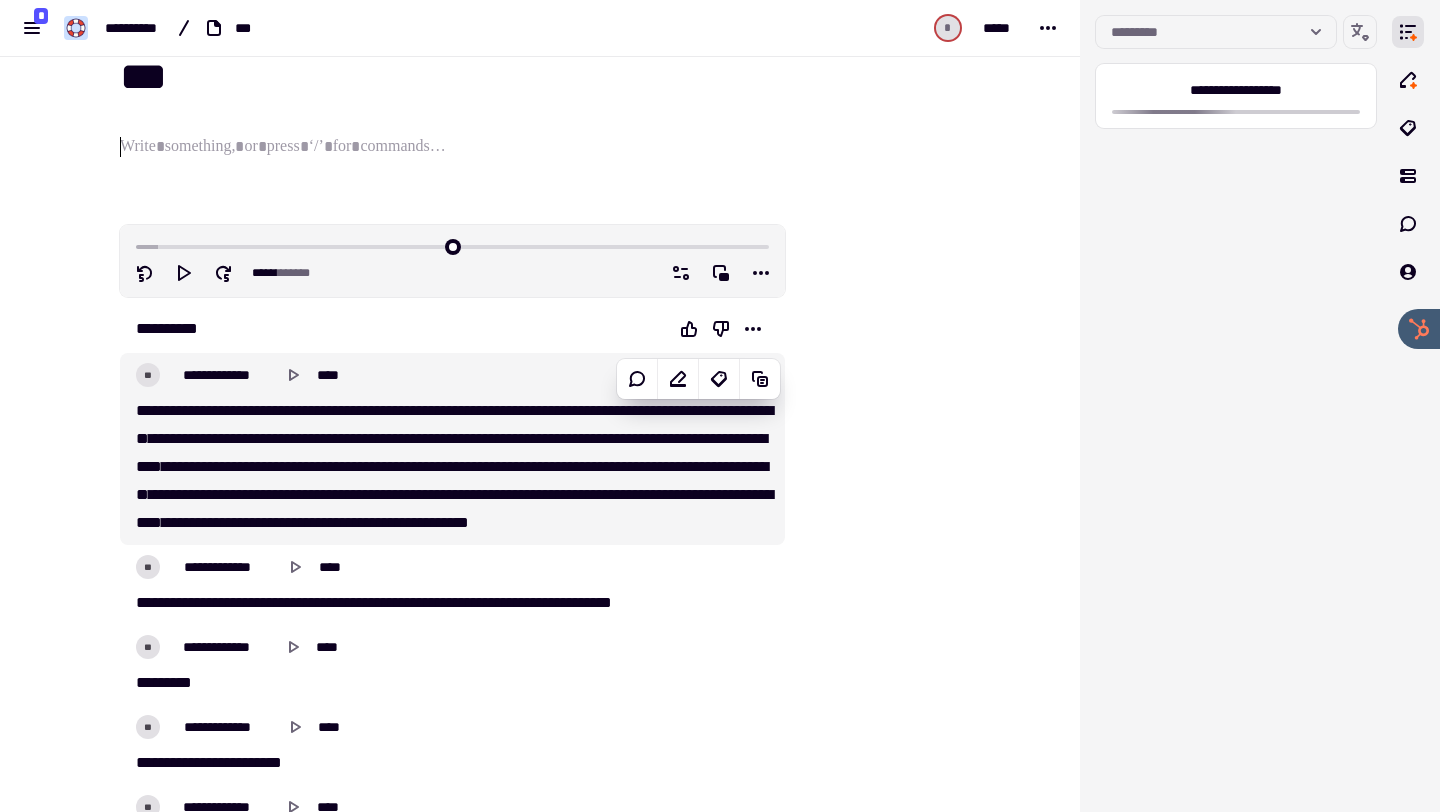 scroll, scrollTop: 0, scrollLeft: 0, axis: both 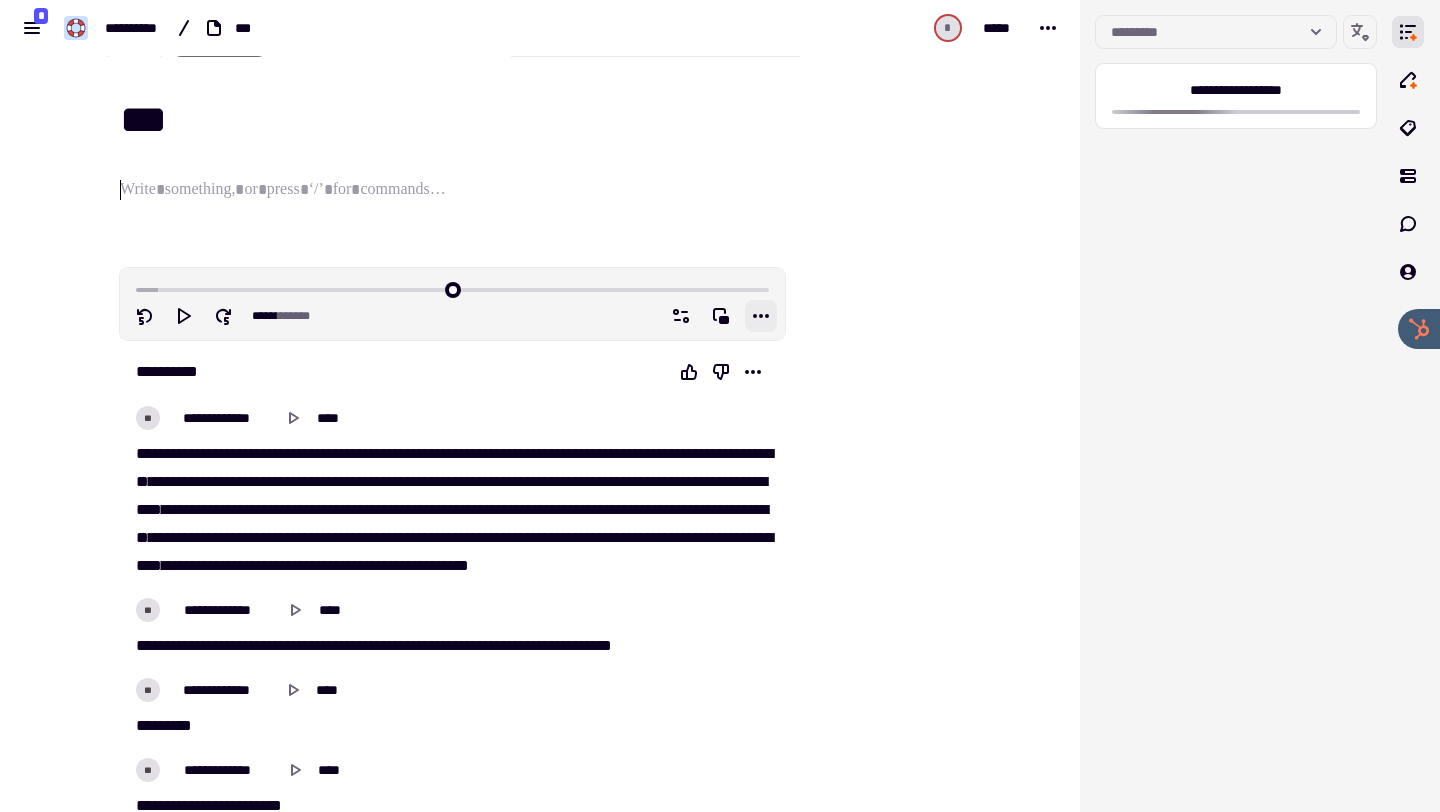 click 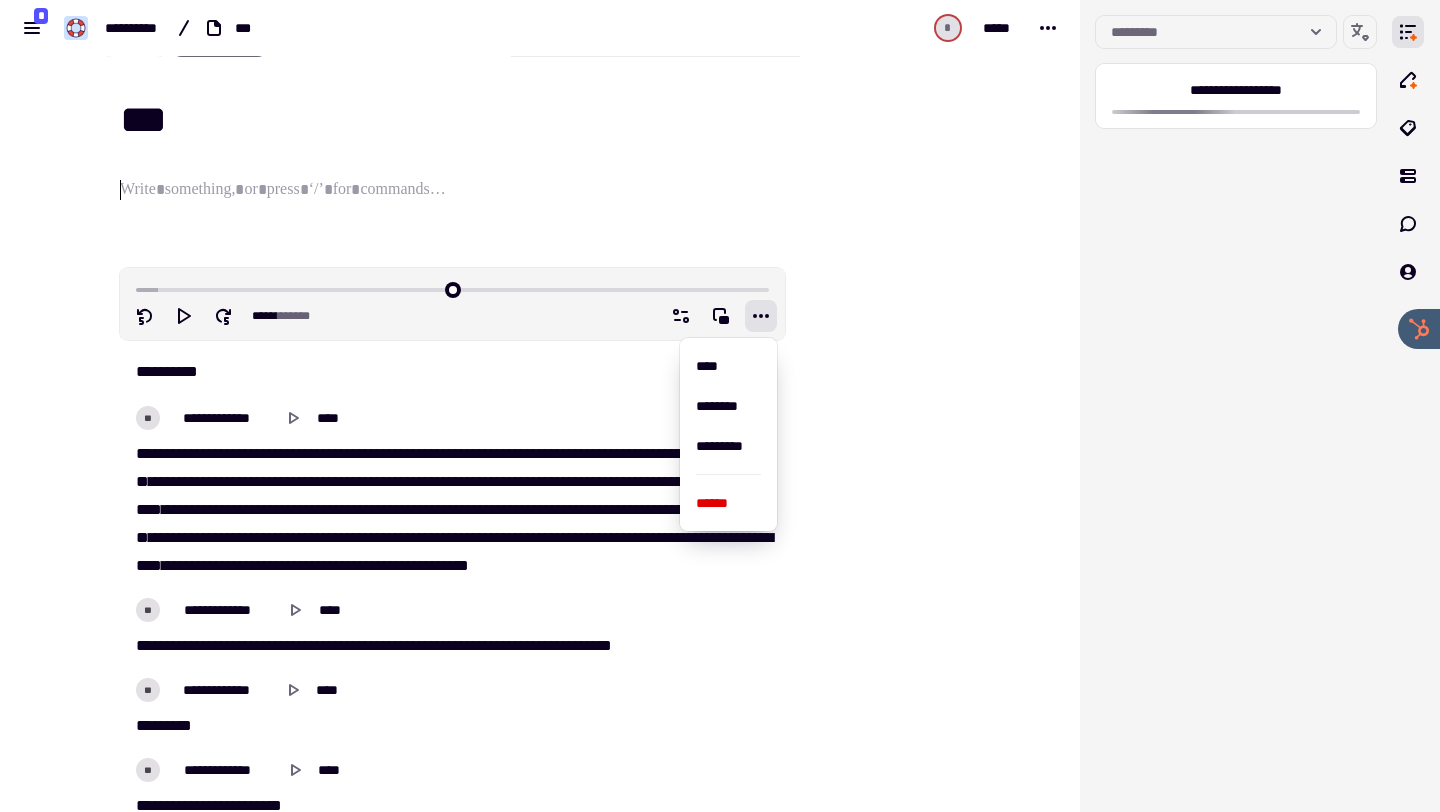 click at bounding box center (886, 3784) 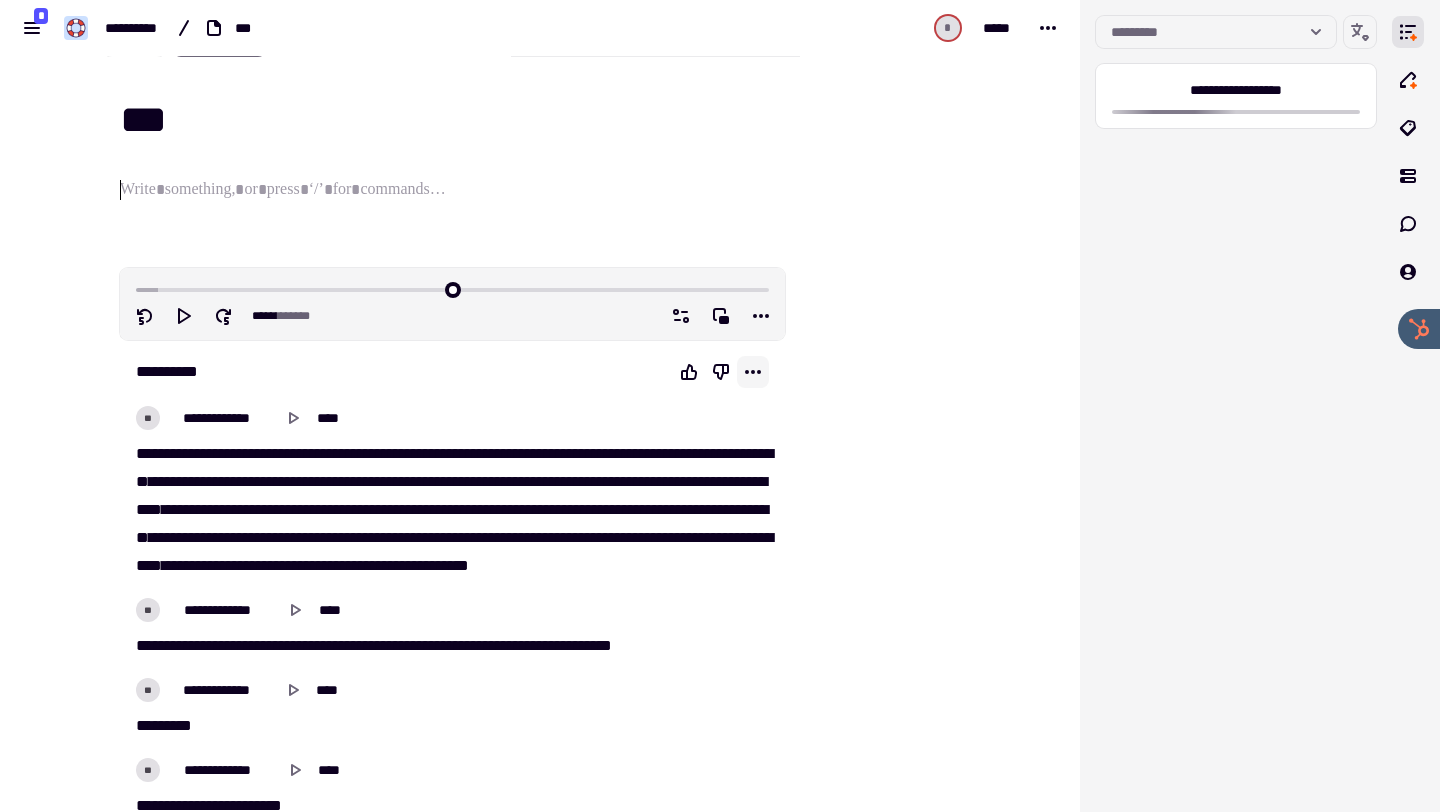 click 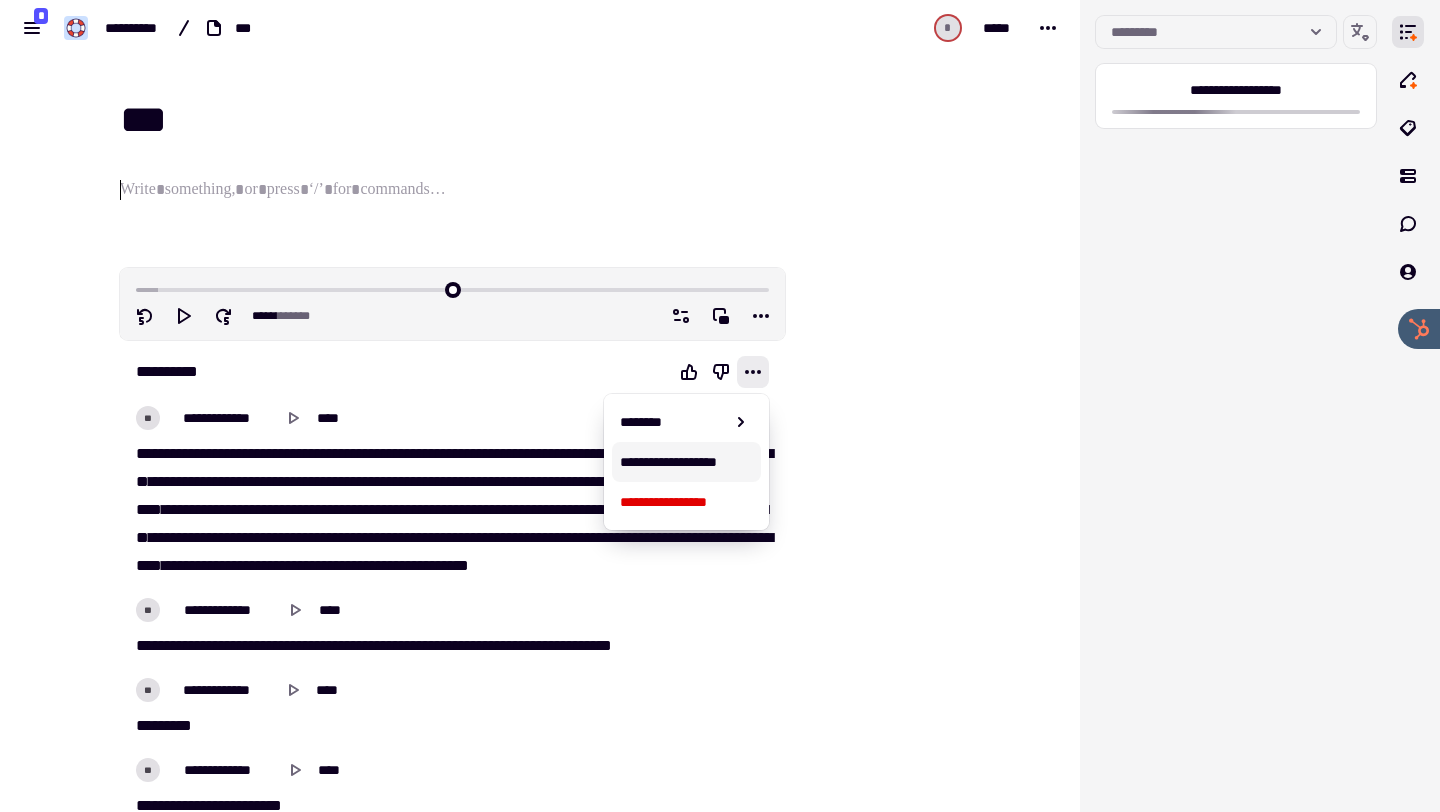 click on "**********" at bounding box center (687, 462) 